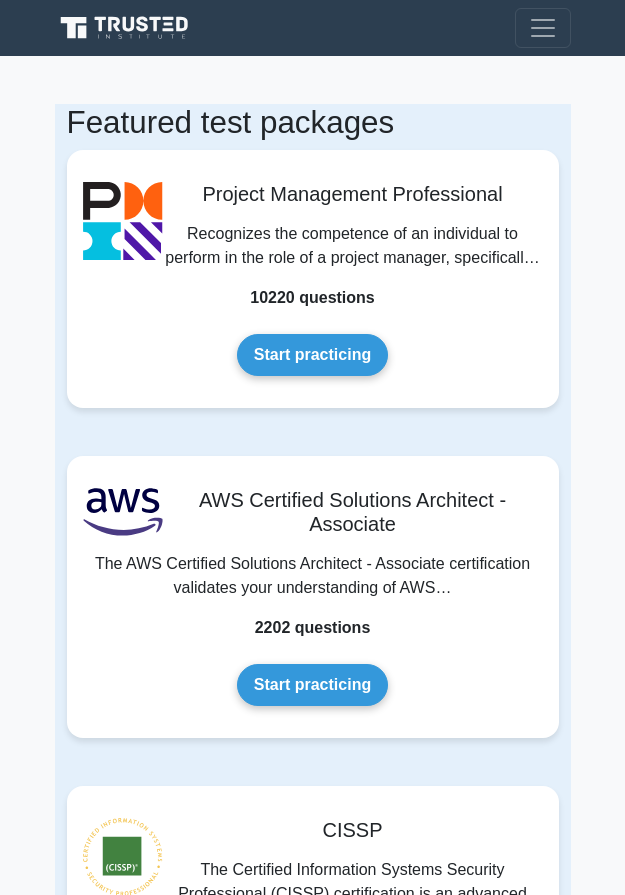scroll, scrollTop: 0, scrollLeft: 0, axis: both 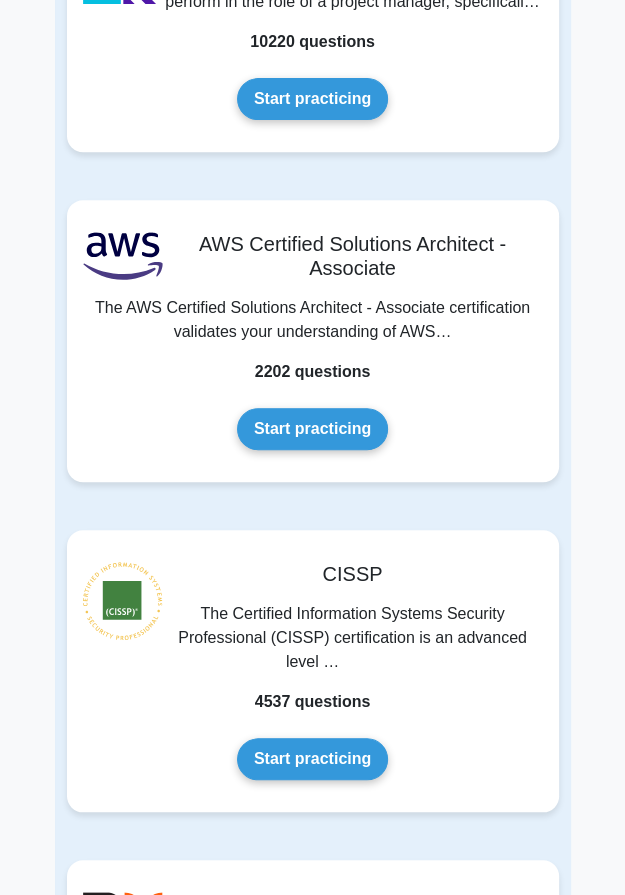 click on "Start practicing" at bounding box center (312, 99) 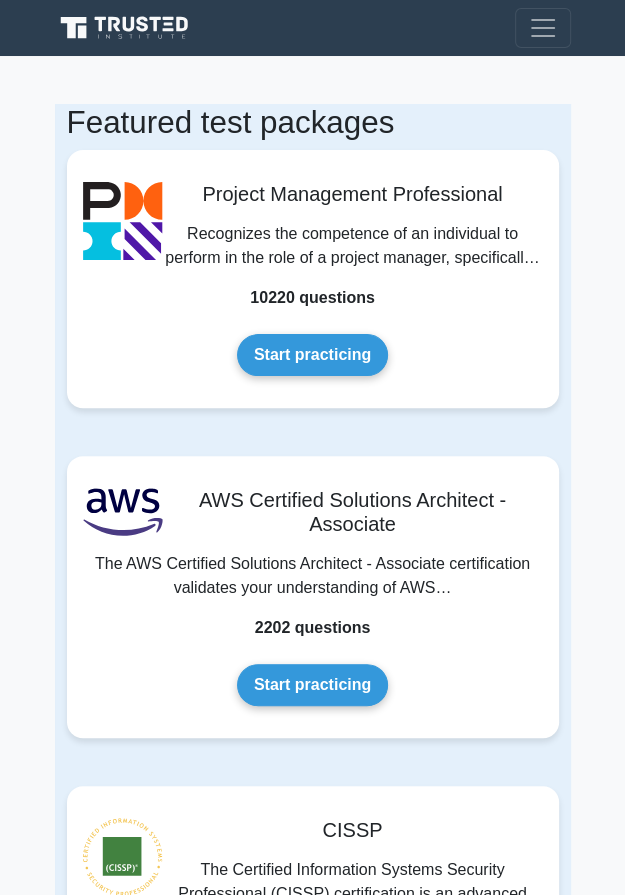 scroll, scrollTop: 0, scrollLeft: 0, axis: both 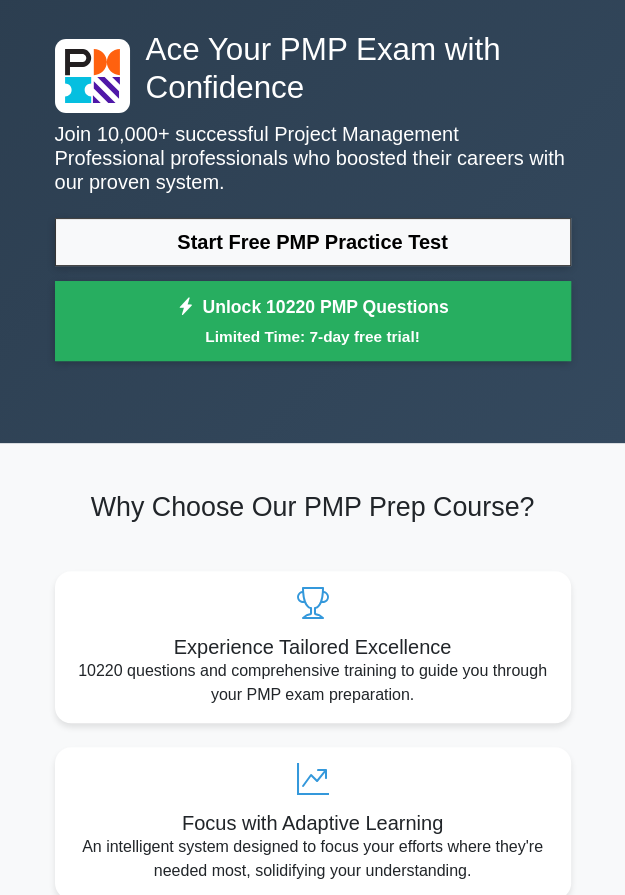 click on "Start Free PMP Practice Test" at bounding box center (313, 242) 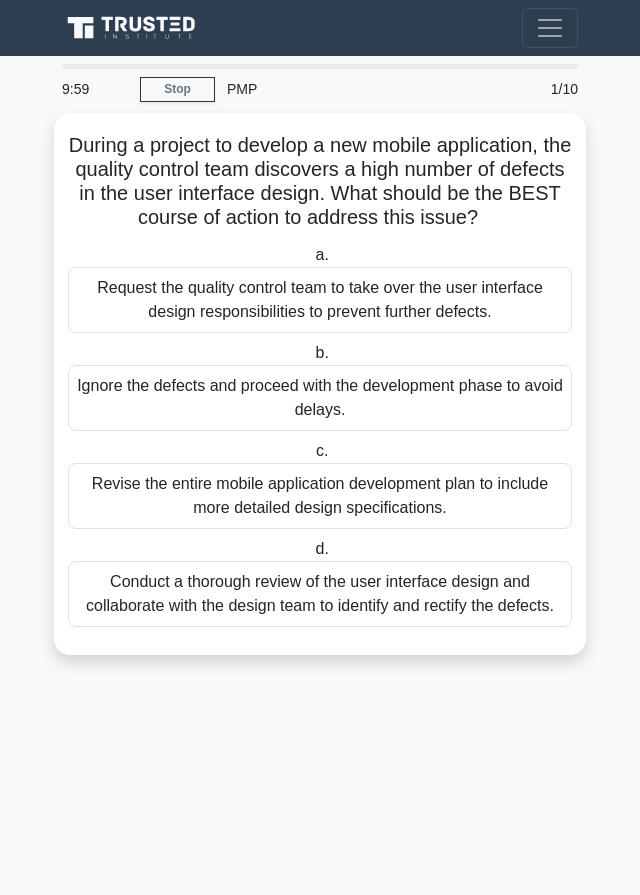 scroll, scrollTop: 0, scrollLeft: 0, axis: both 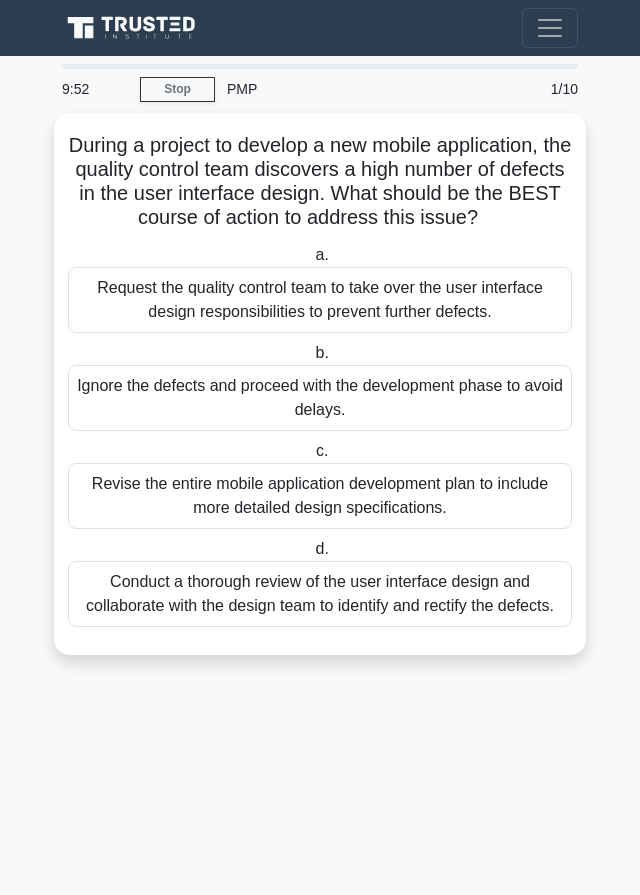 click on "Request the quality control team to take over the user interface design responsibilities to prevent further defects." at bounding box center [320, 300] 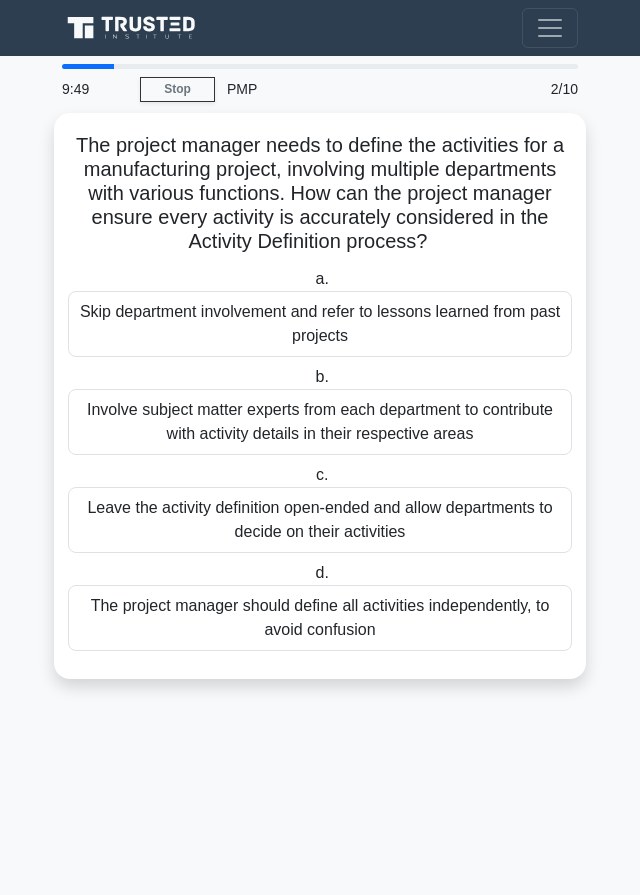click on "9:49
Stop
PMP
Beginner
2/10
The project manager needs to define the activities for a manufacturing project, involving multiple departments with various functions. How can the project manager ensure every activity is accurately considered in the Activity Definition process?
.spinner_0XTQ{transform-origin:center;animation:spinner_y6GP .75s linear infinite}@keyframes spinner_y6GP{100%{transform:rotate(360deg)}}
a." at bounding box center [320, 475] 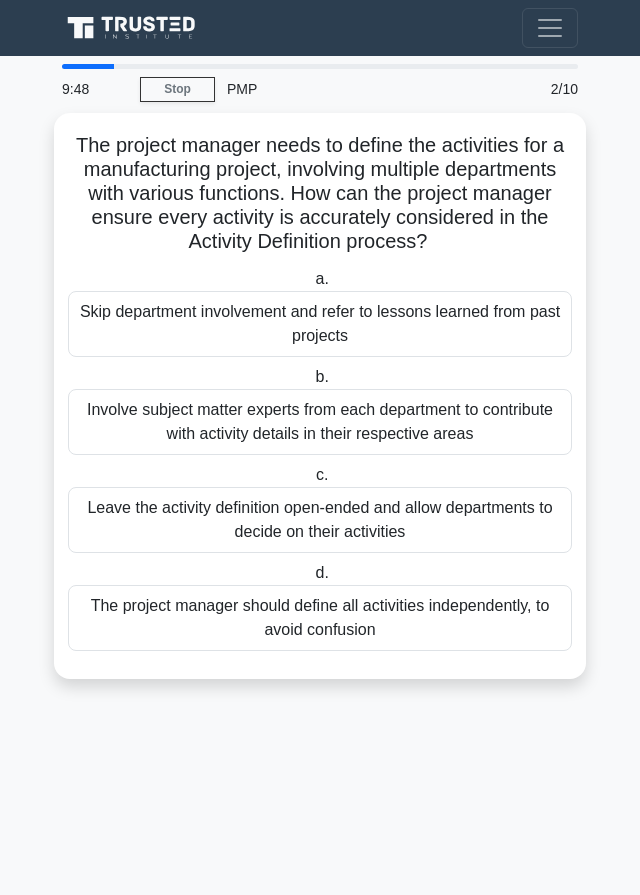 click on "Stop" at bounding box center (177, 89) 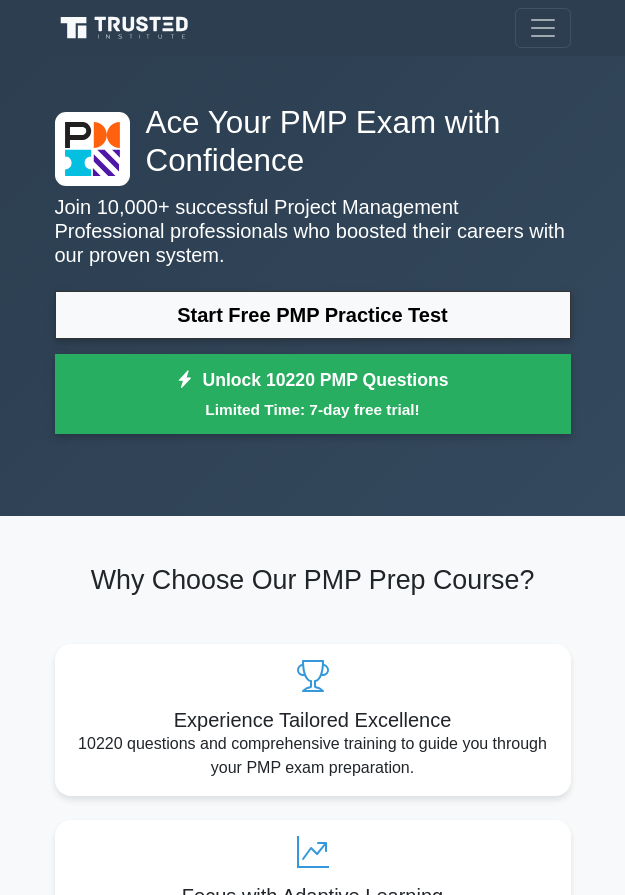 scroll, scrollTop: 0, scrollLeft: 0, axis: both 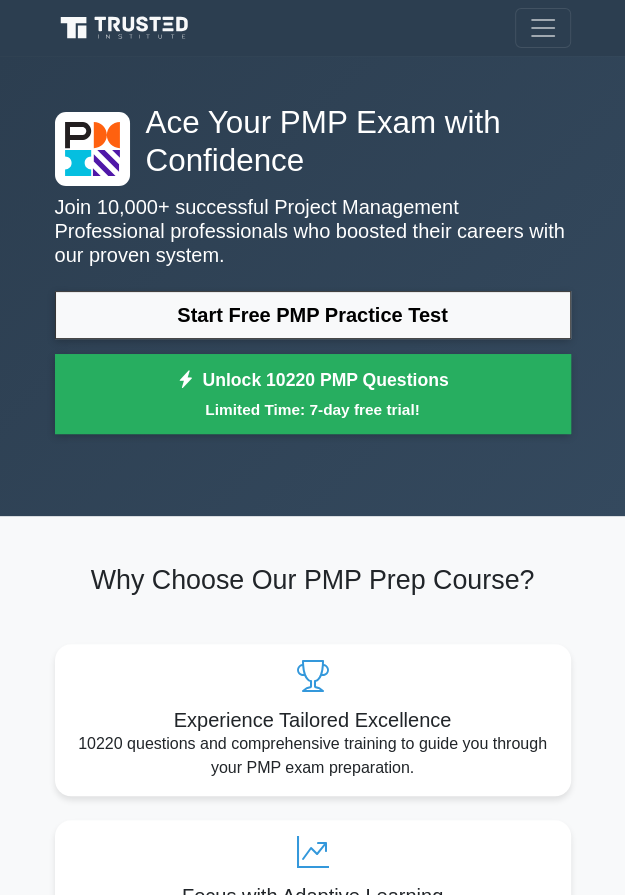 click on "Start Free PMP Practice Test" at bounding box center [313, 315] 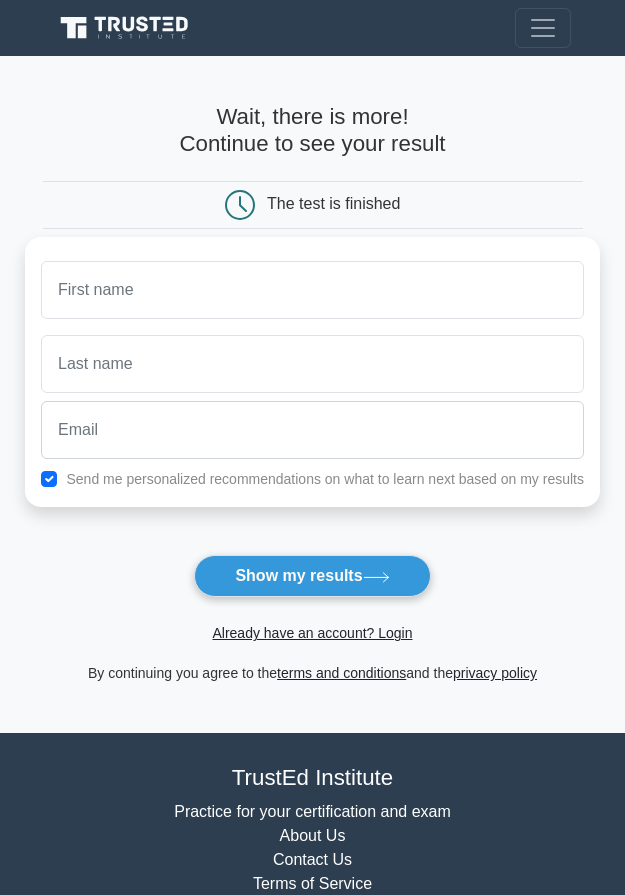 scroll, scrollTop: 0, scrollLeft: 0, axis: both 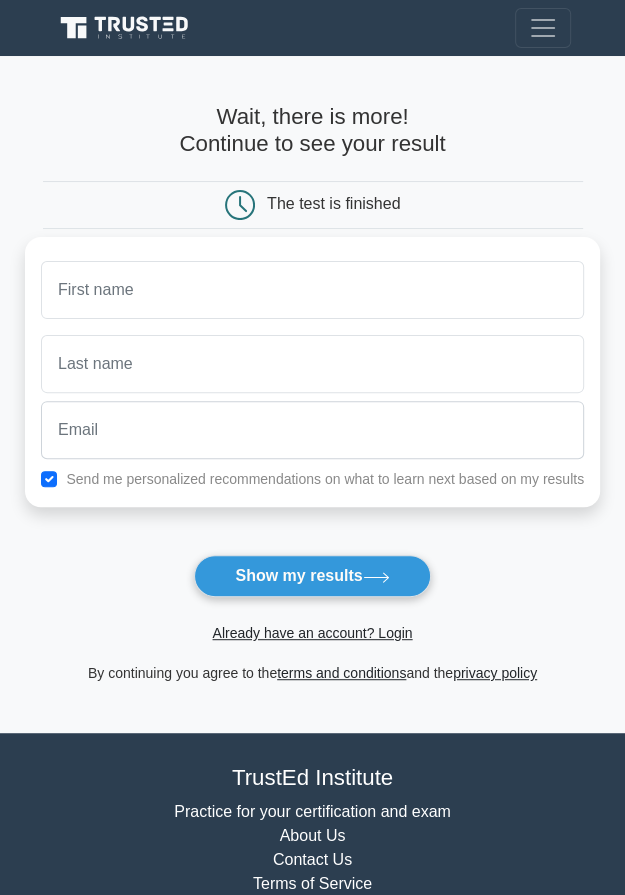 click on "Register" at bounding box center [312, 28] 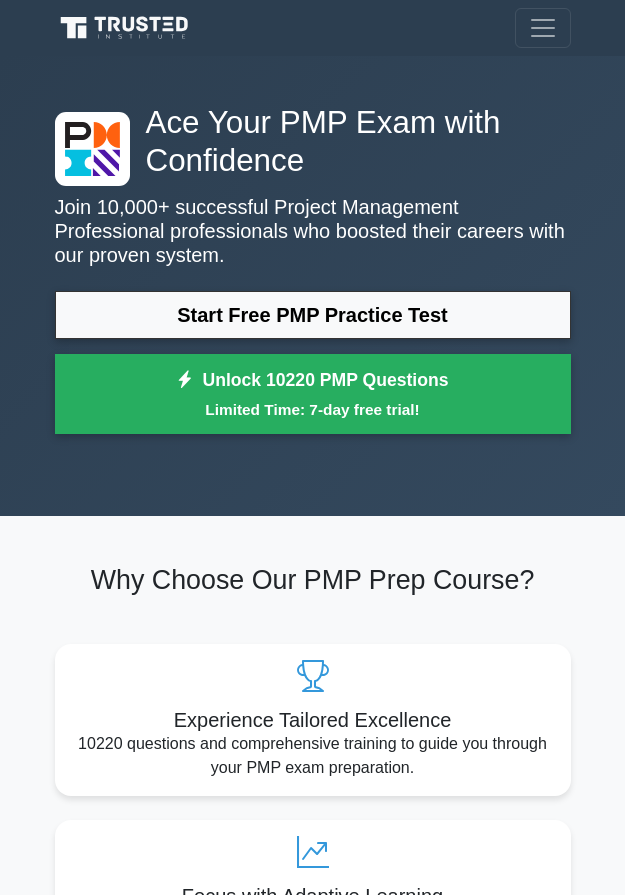 scroll, scrollTop: 0, scrollLeft: 0, axis: both 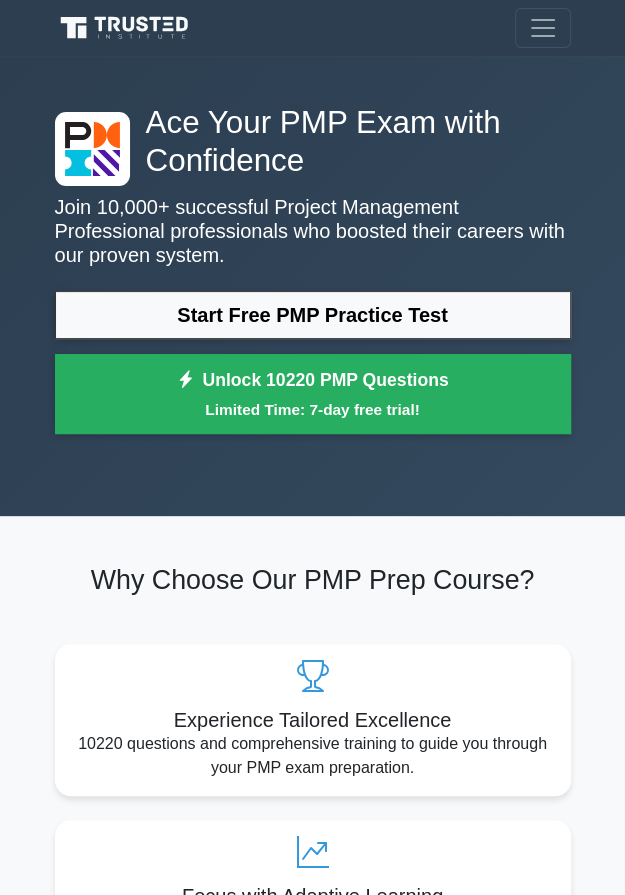 click on "Start Free PMP Practice Test" at bounding box center [313, 315] 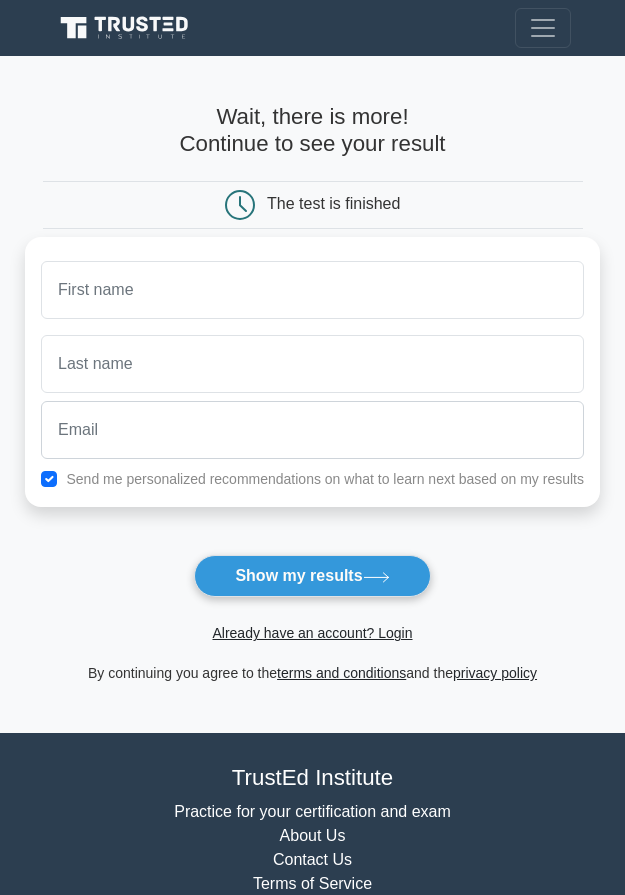 scroll, scrollTop: 0, scrollLeft: 0, axis: both 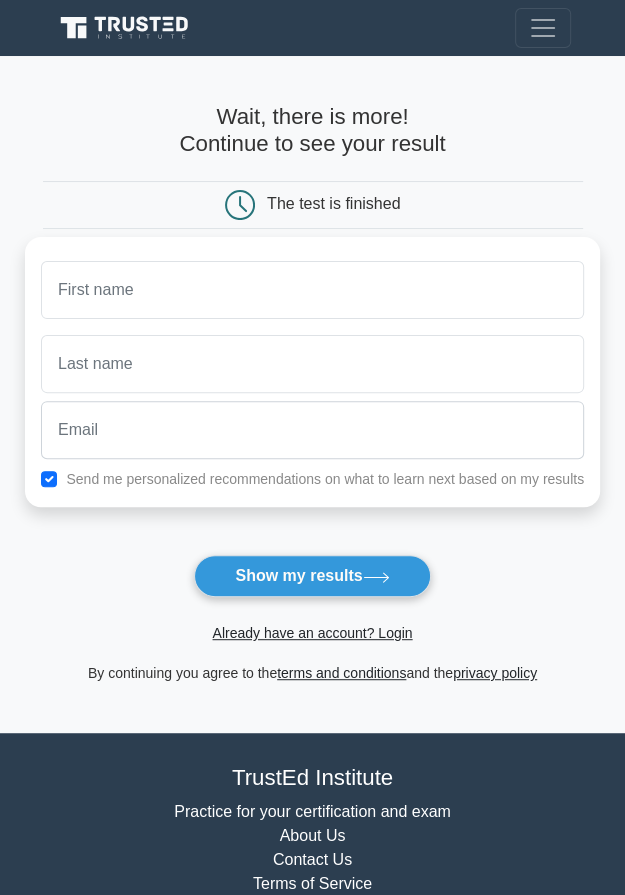 click on "Already have an account? Login" at bounding box center (312, 633) 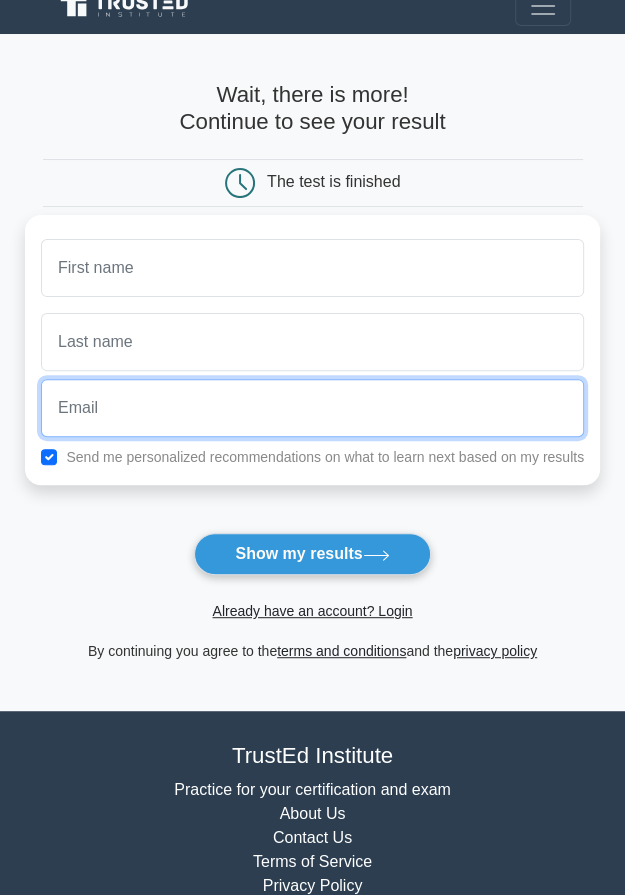click at bounding box center [312, 408] 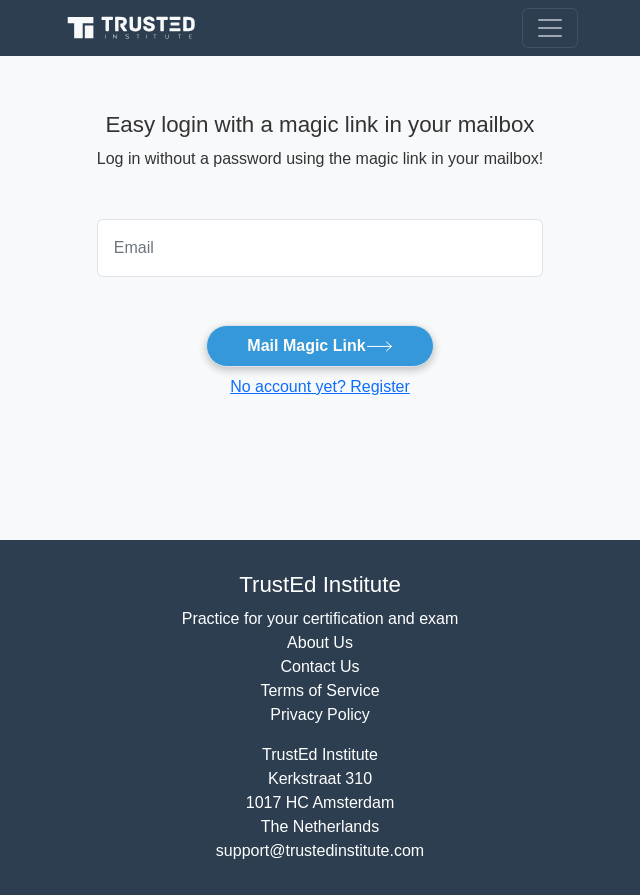 scroll, scrollTop: 0, scrollLeft: 0, axis: both 